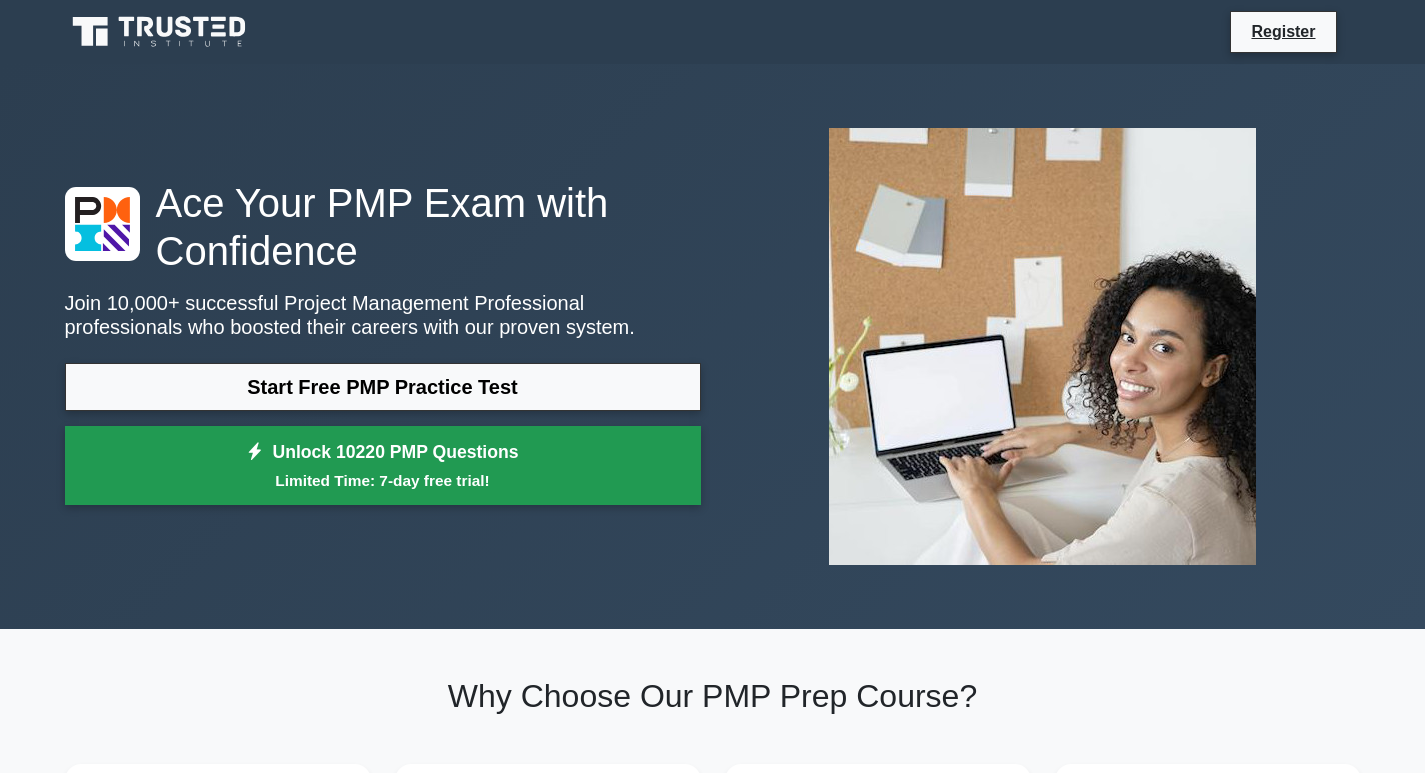 scroll, scrollTop: 0, scrollLeft: 0, axis: both 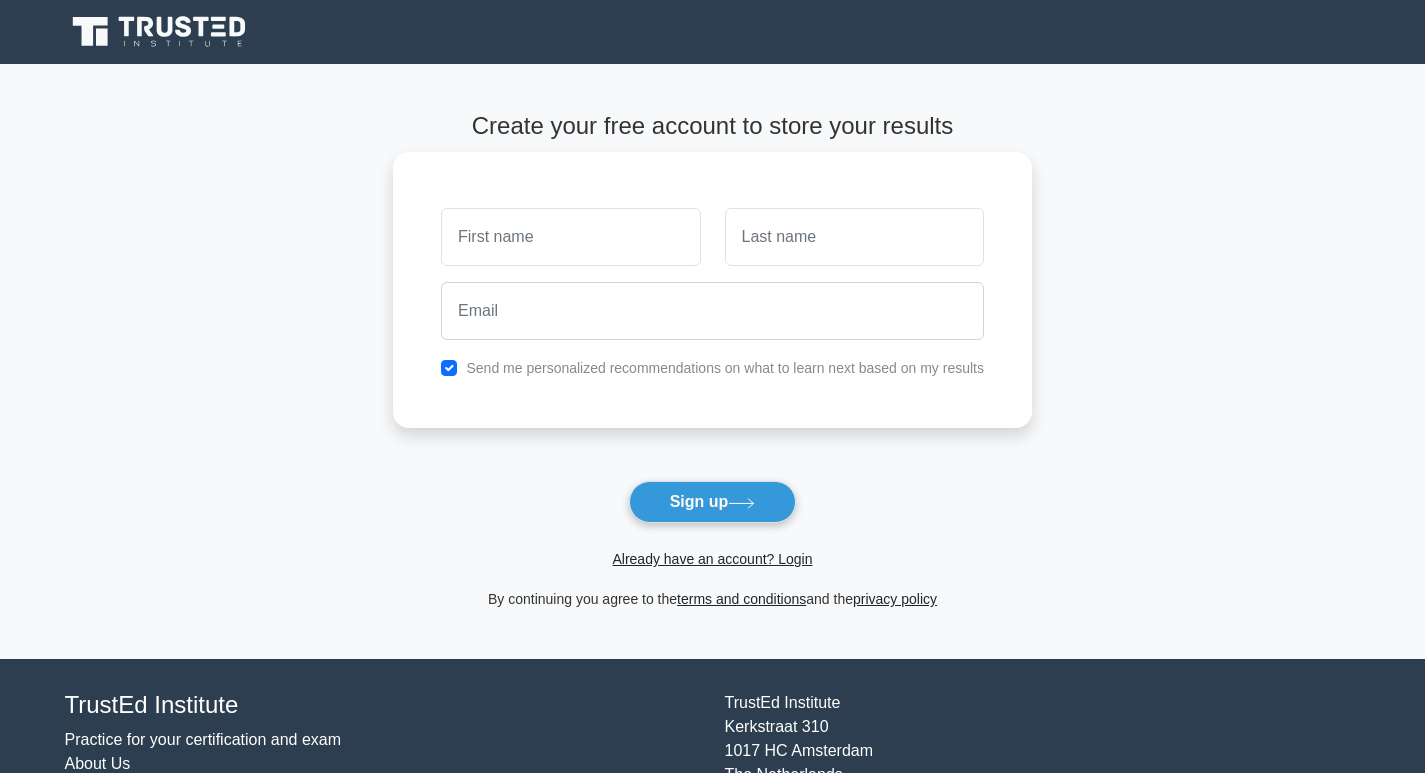 click at bounding box center (570, 237) 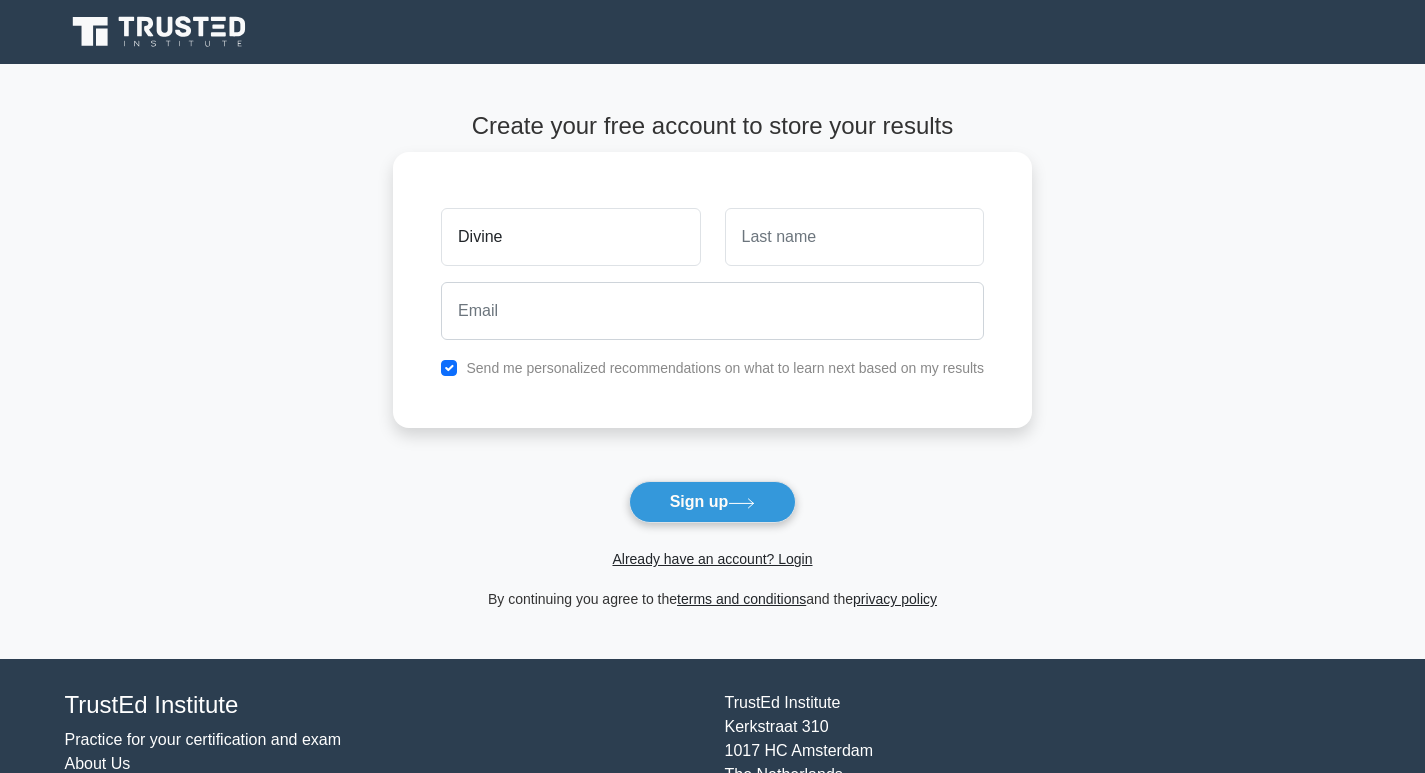 type on "Divine" 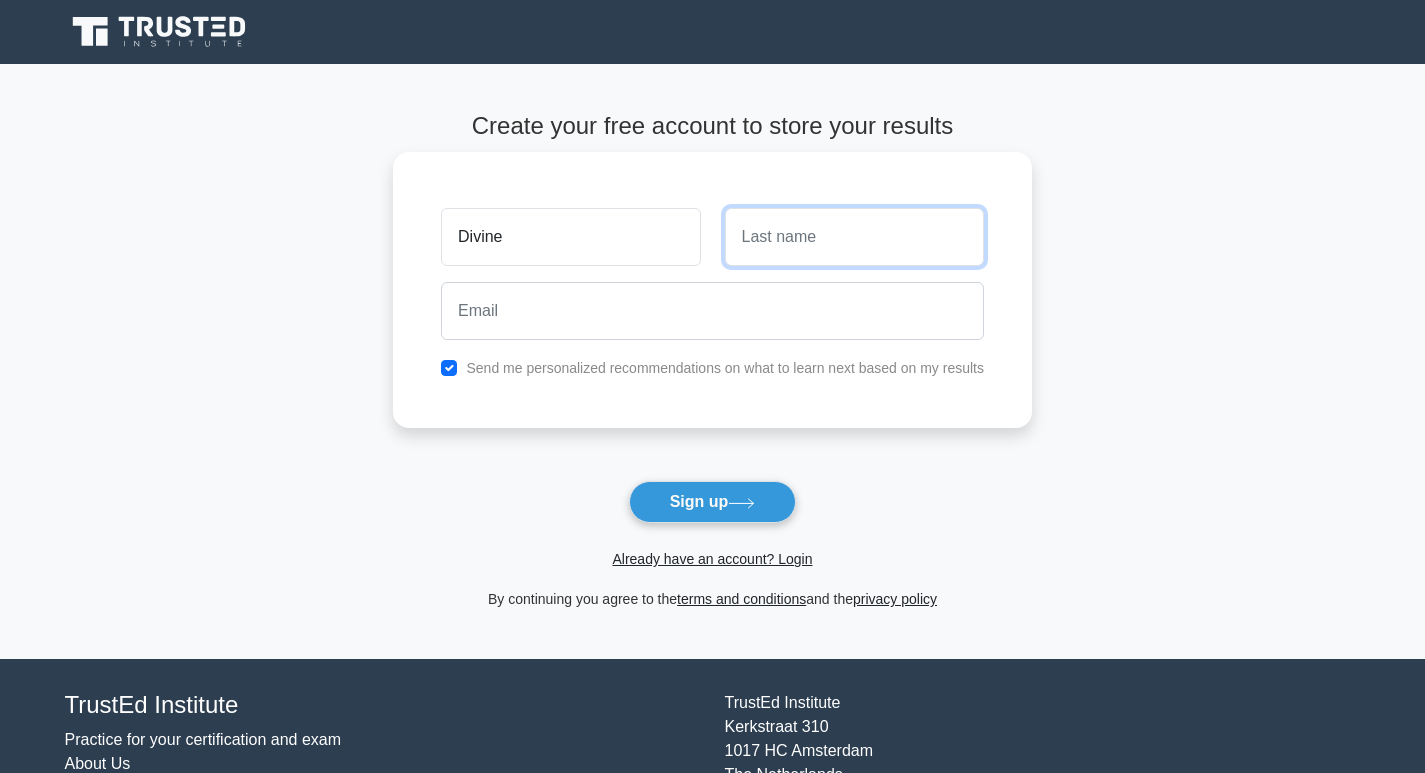 click at bounding box center [854, 237] 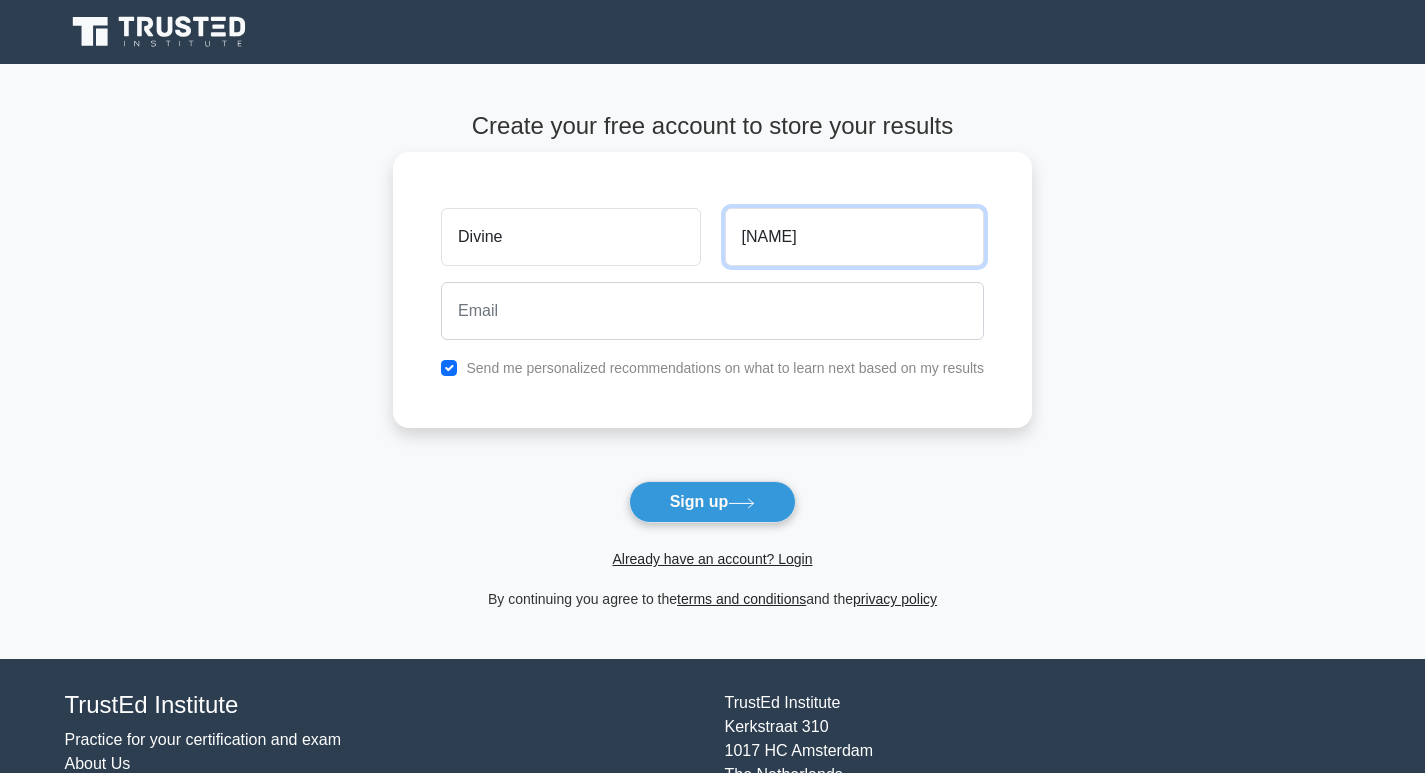 type on "Nepomuceno" 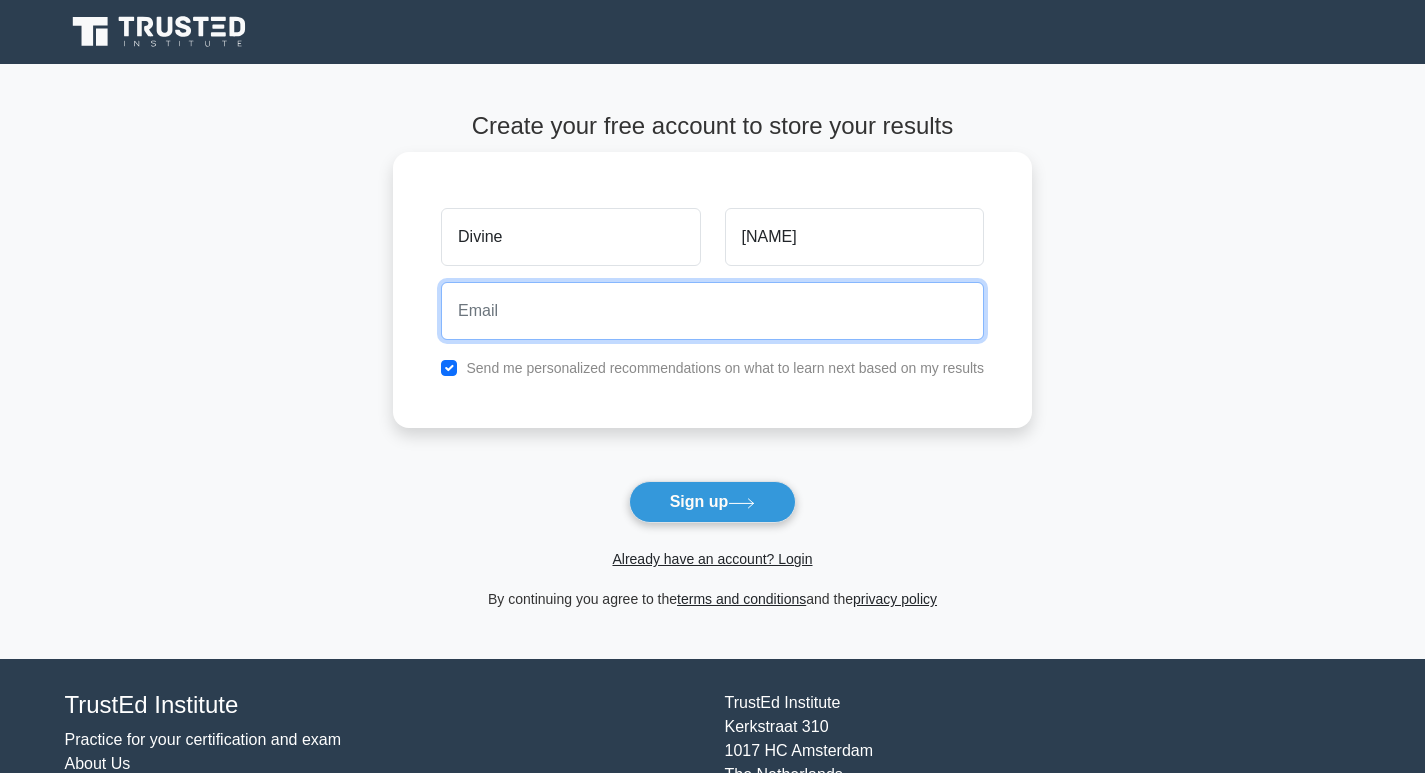 click at bounding box center (712, 311) 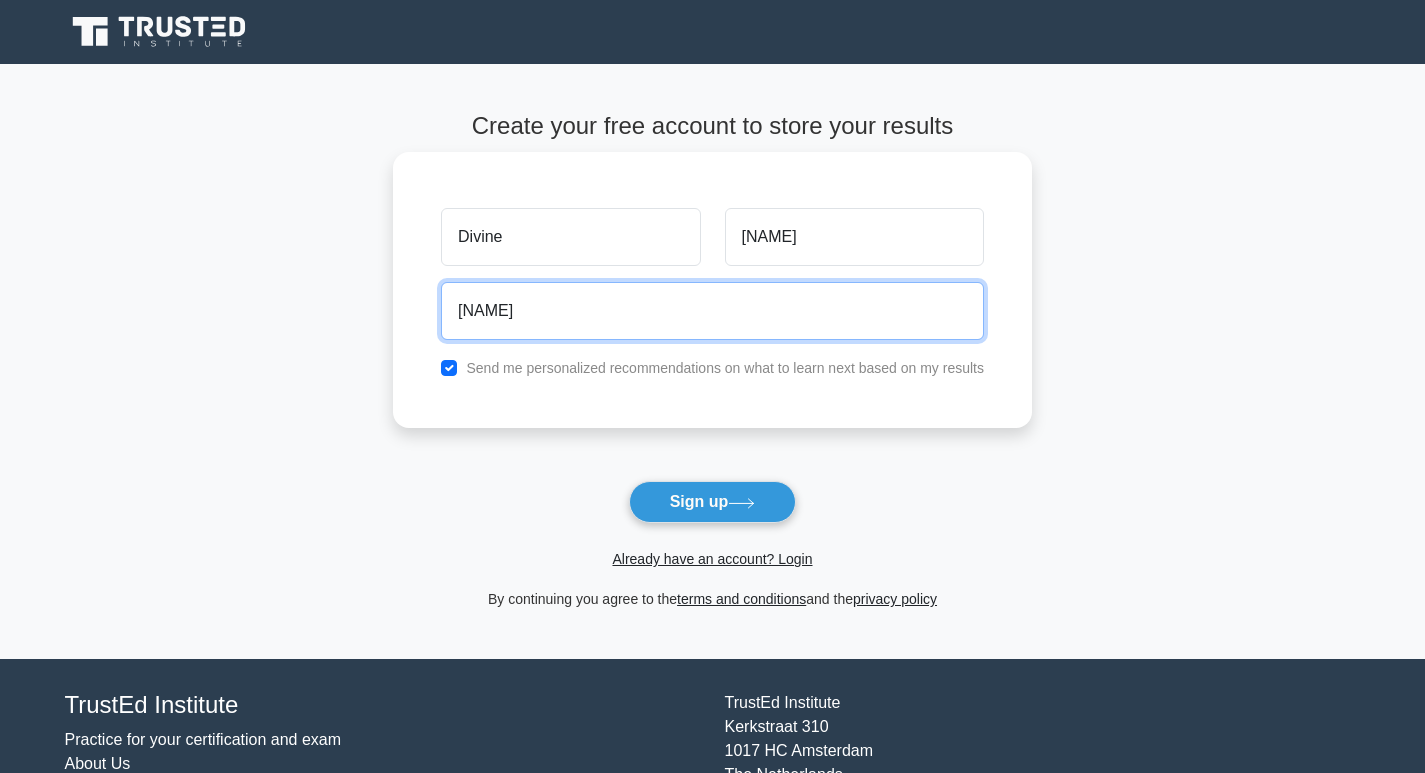 drag, startPoint x: 564, startPoint y: 321, endPoint x: 531, endPoint y: 302, distance: 38.078865 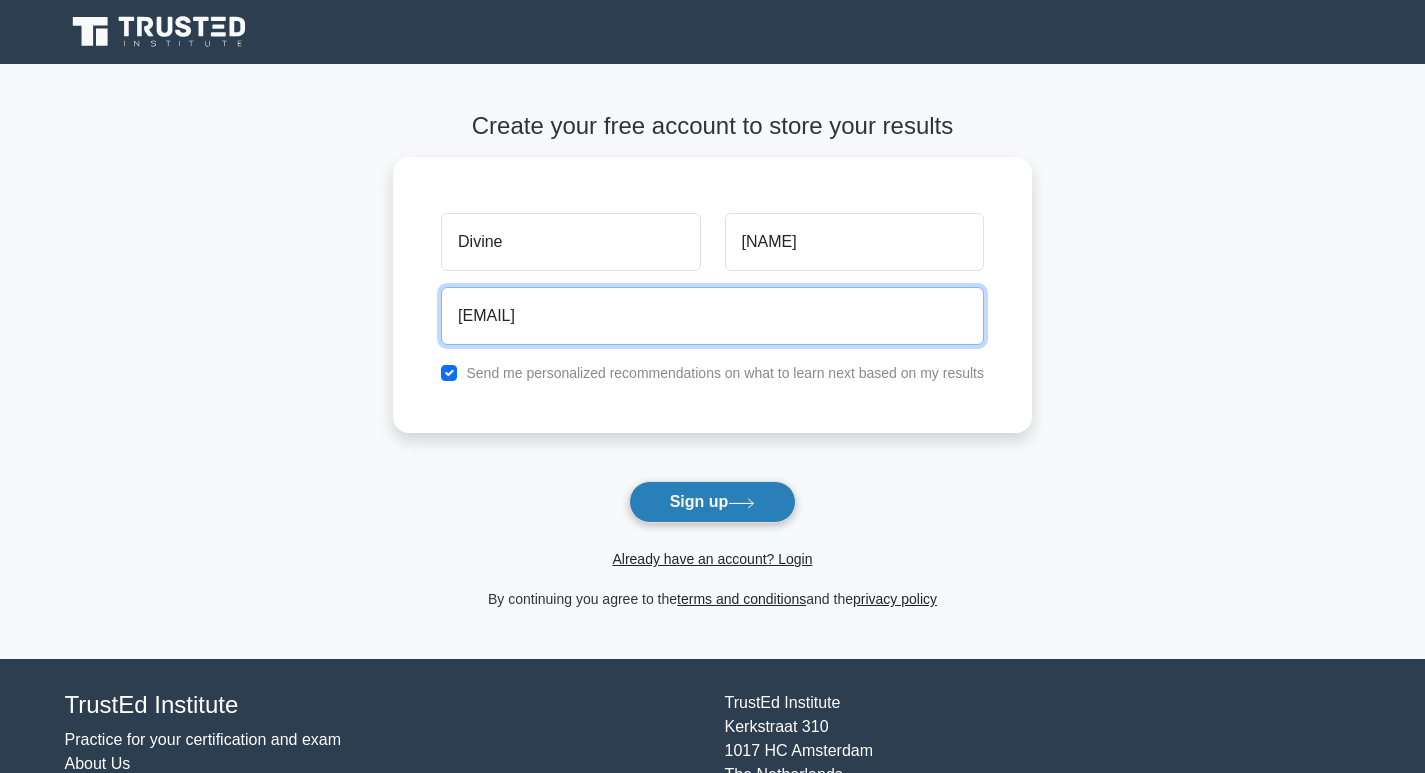 type on "nepomucenodivine21@gmail.com" 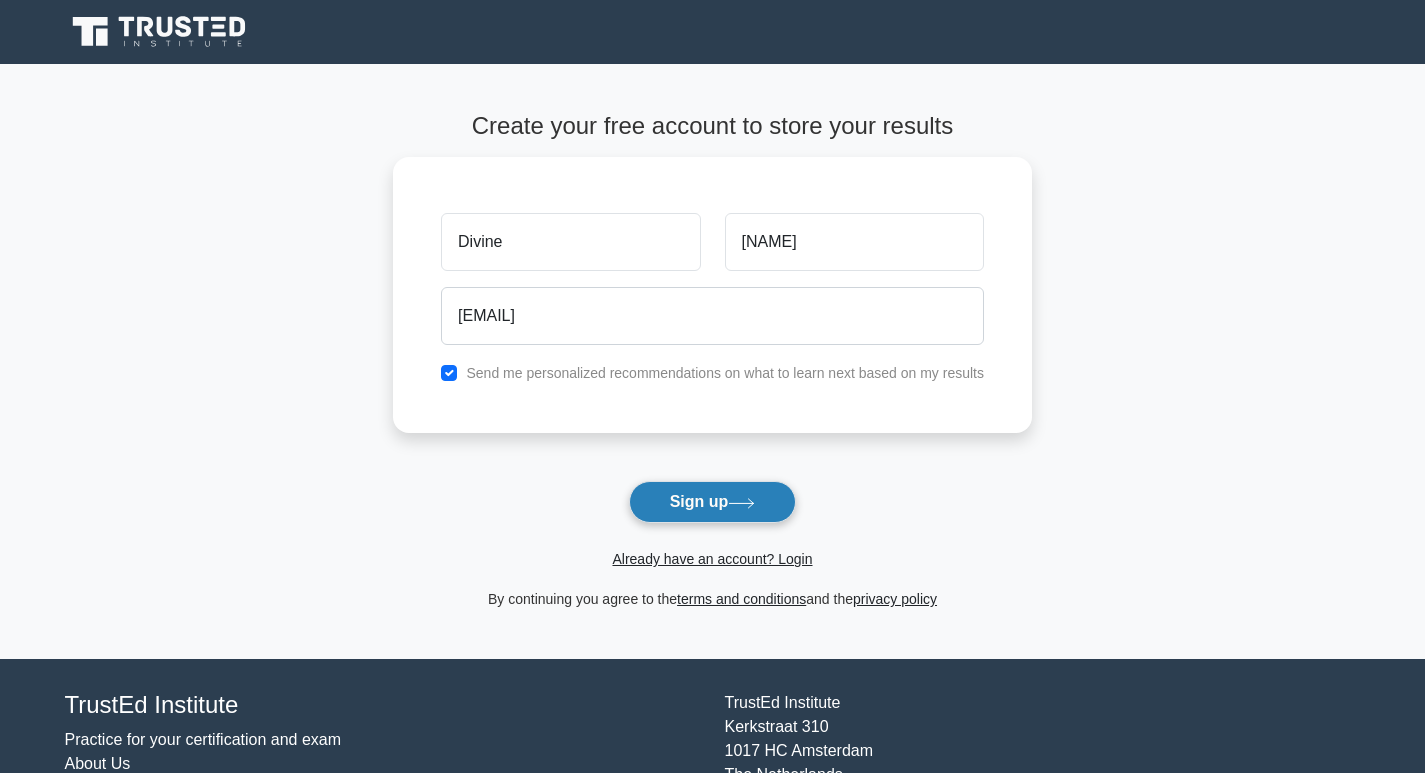 click on "Sign up" at bounding box center [713, 502] 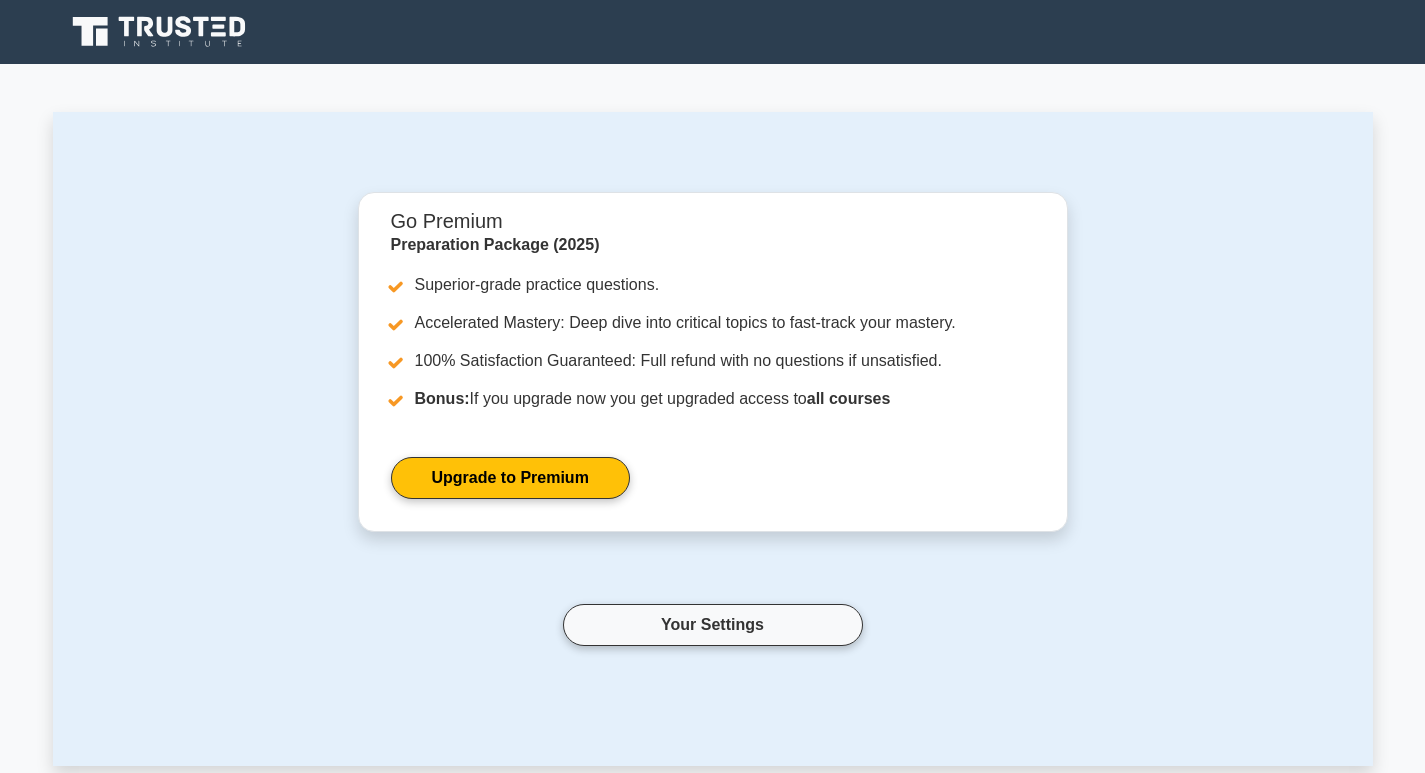 scroll, scrollTop: 0, scrollLeft: 0, axis: both 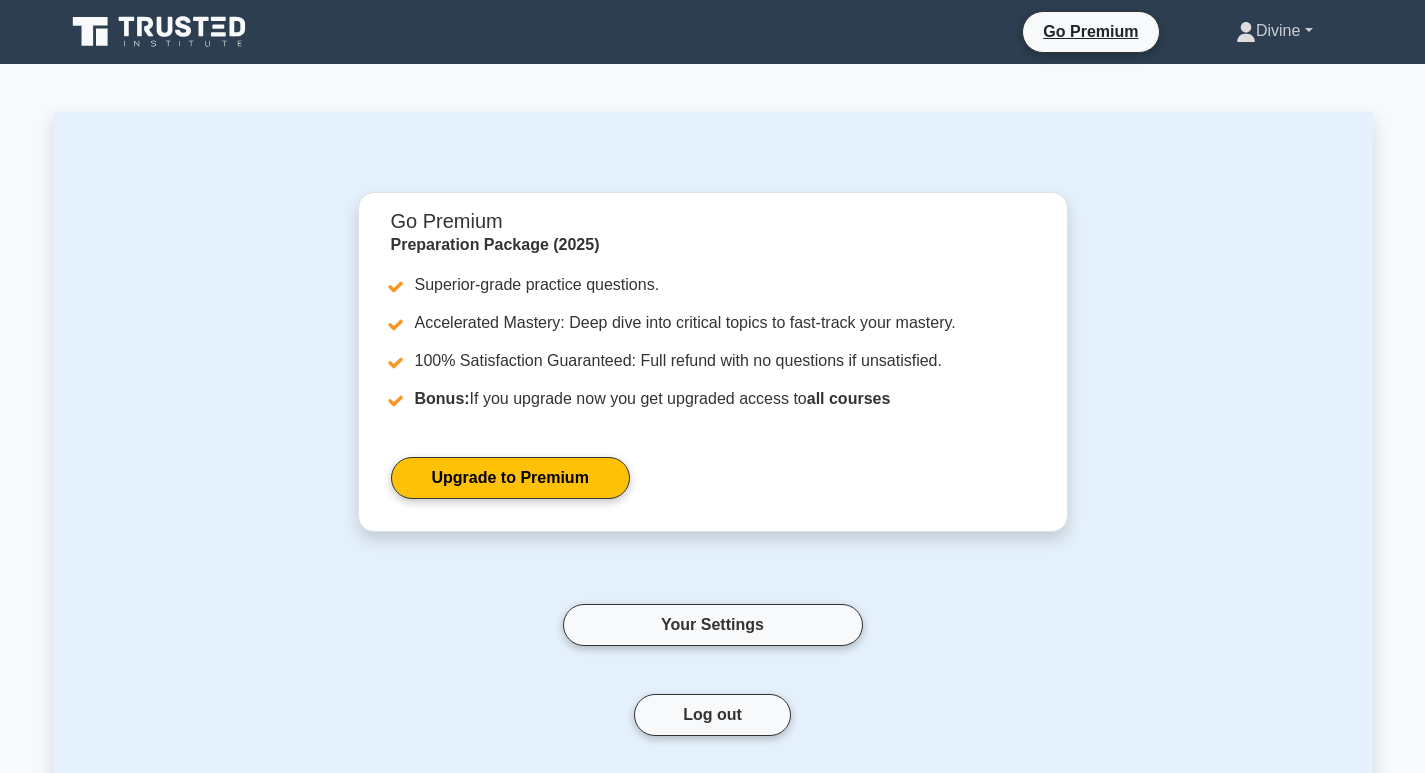 click on "Divine" at bounding box center (1274, 31) 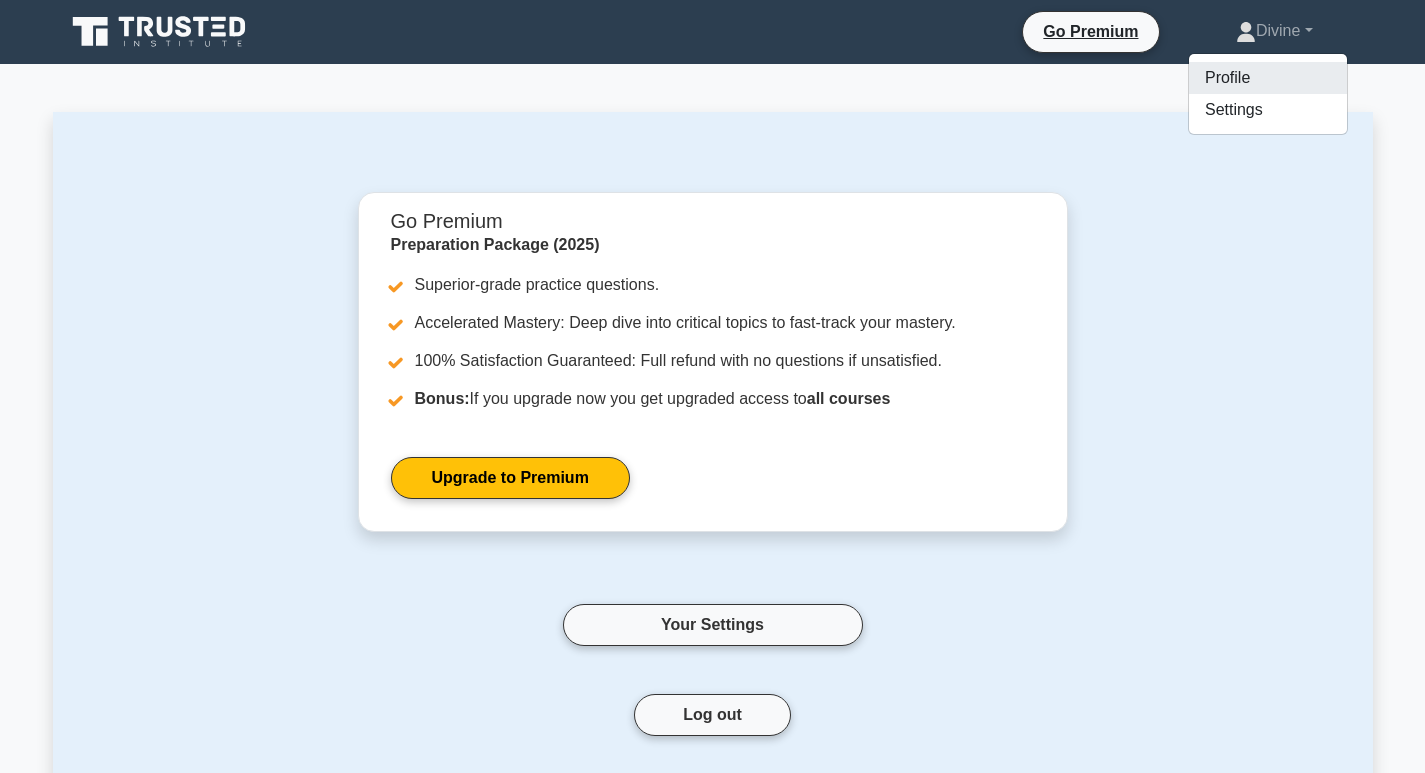 click on "Profile" at bounding box center (1268, 78) 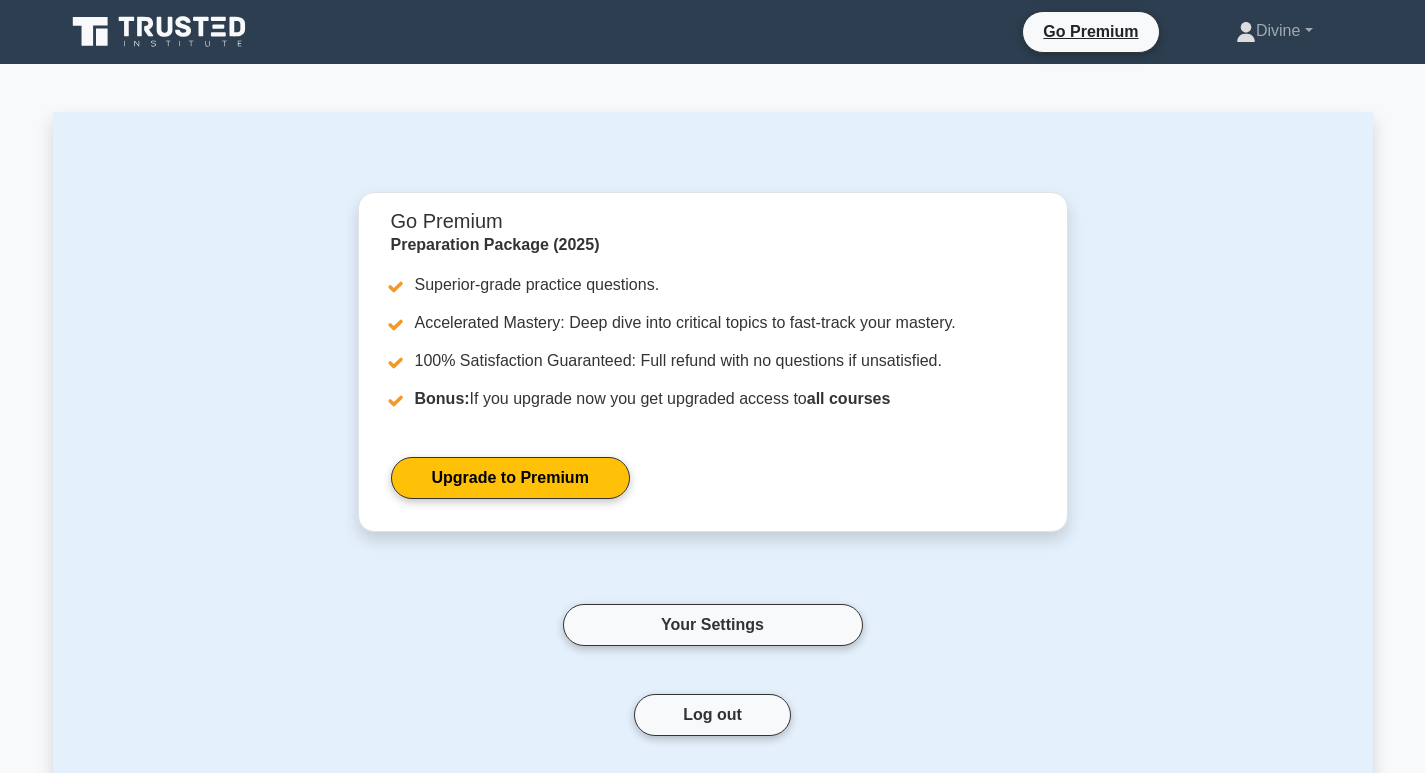 scroll, scrollTop: 0, scrollLeft: 0, axis: both 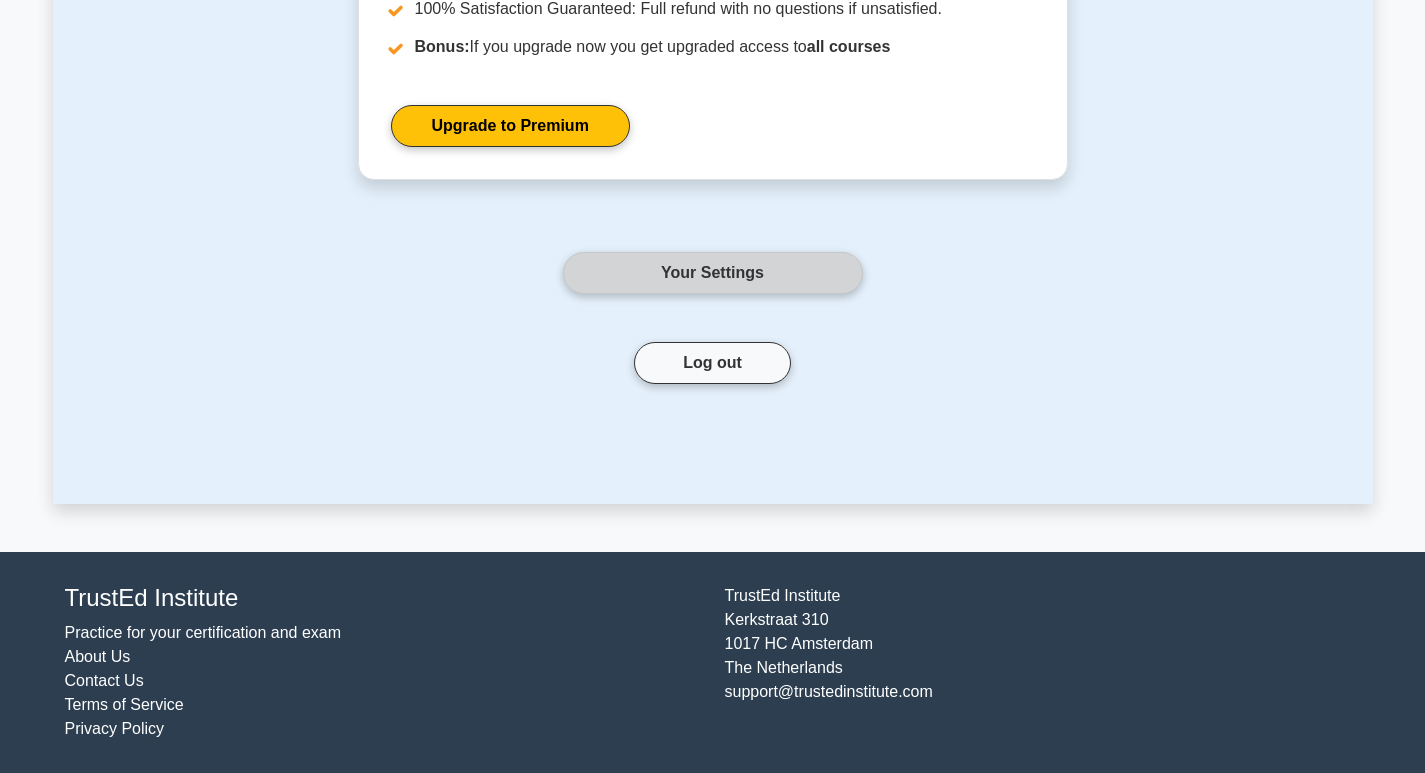 click on "Your Settings" at bounding box center (713, 273) 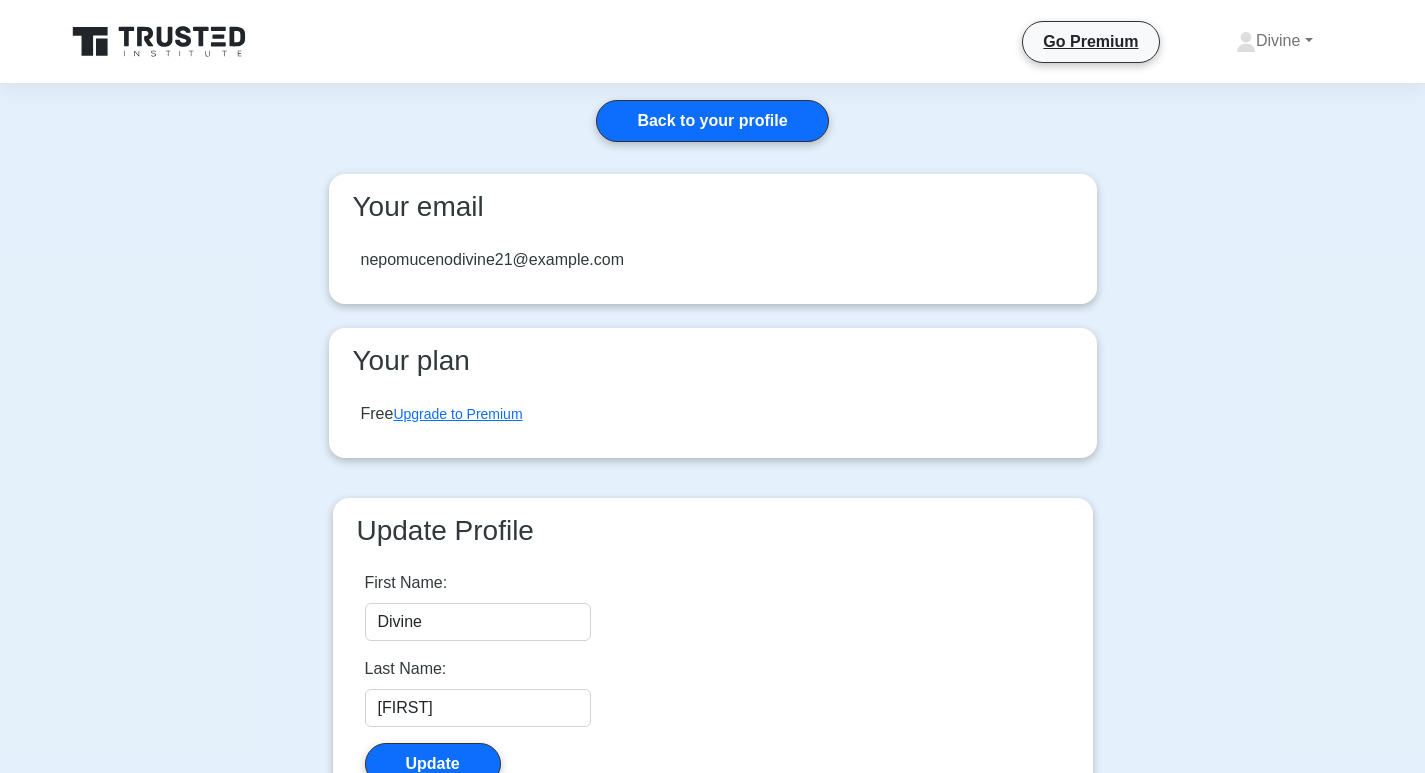 scroll, scrollTop: 0, scrollLeft: 0, axis: both 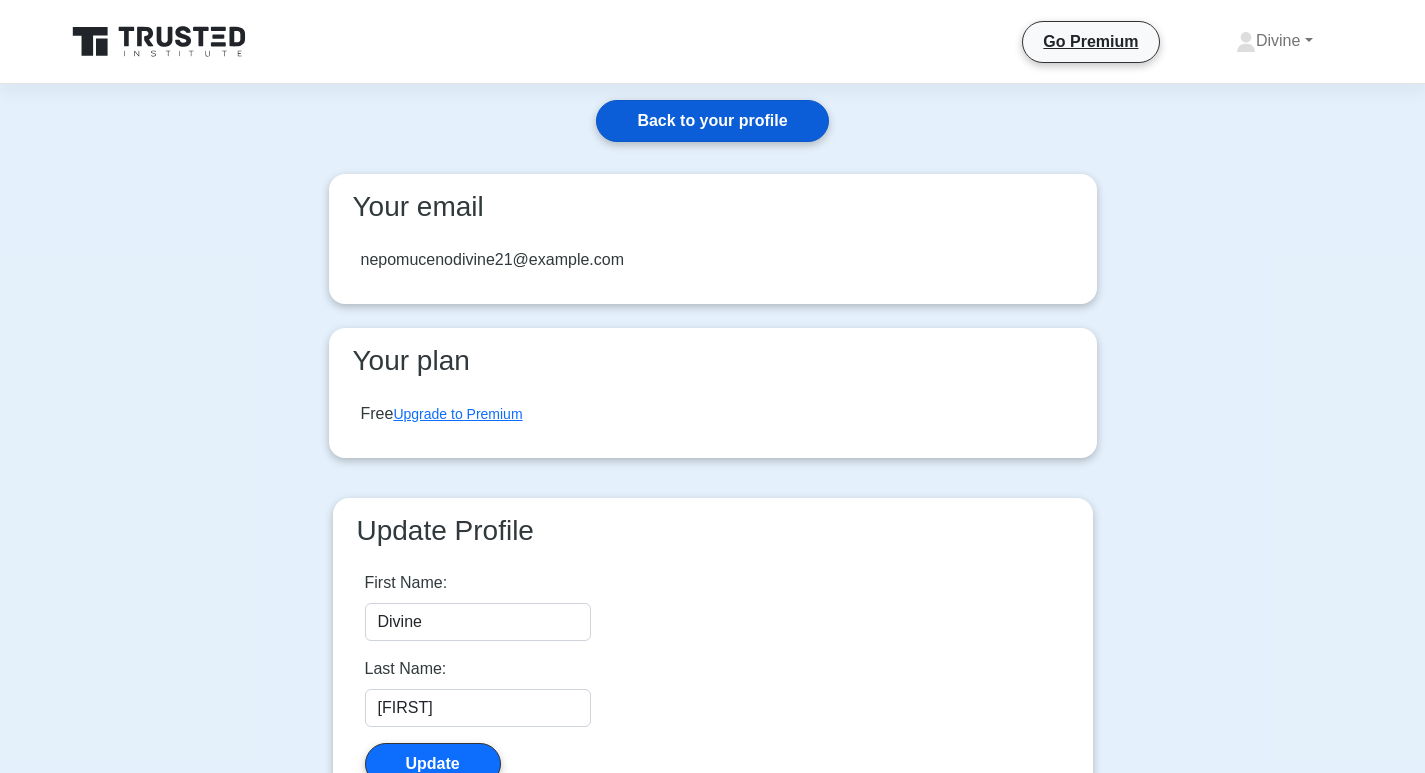 click on "Back to your profile" at bounding box center [712, 121] 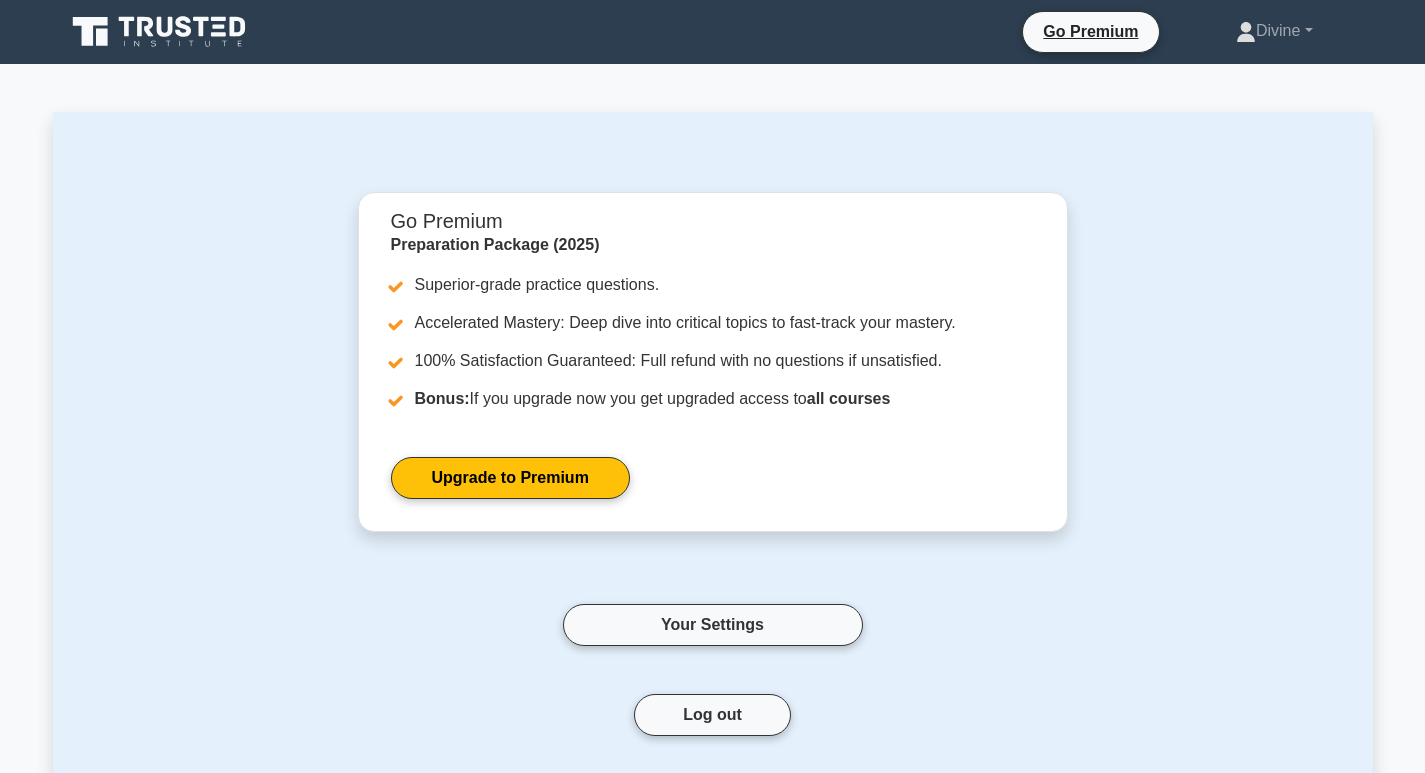 scroll, scrollTop: 0, scrollLeft: 0, axis: both 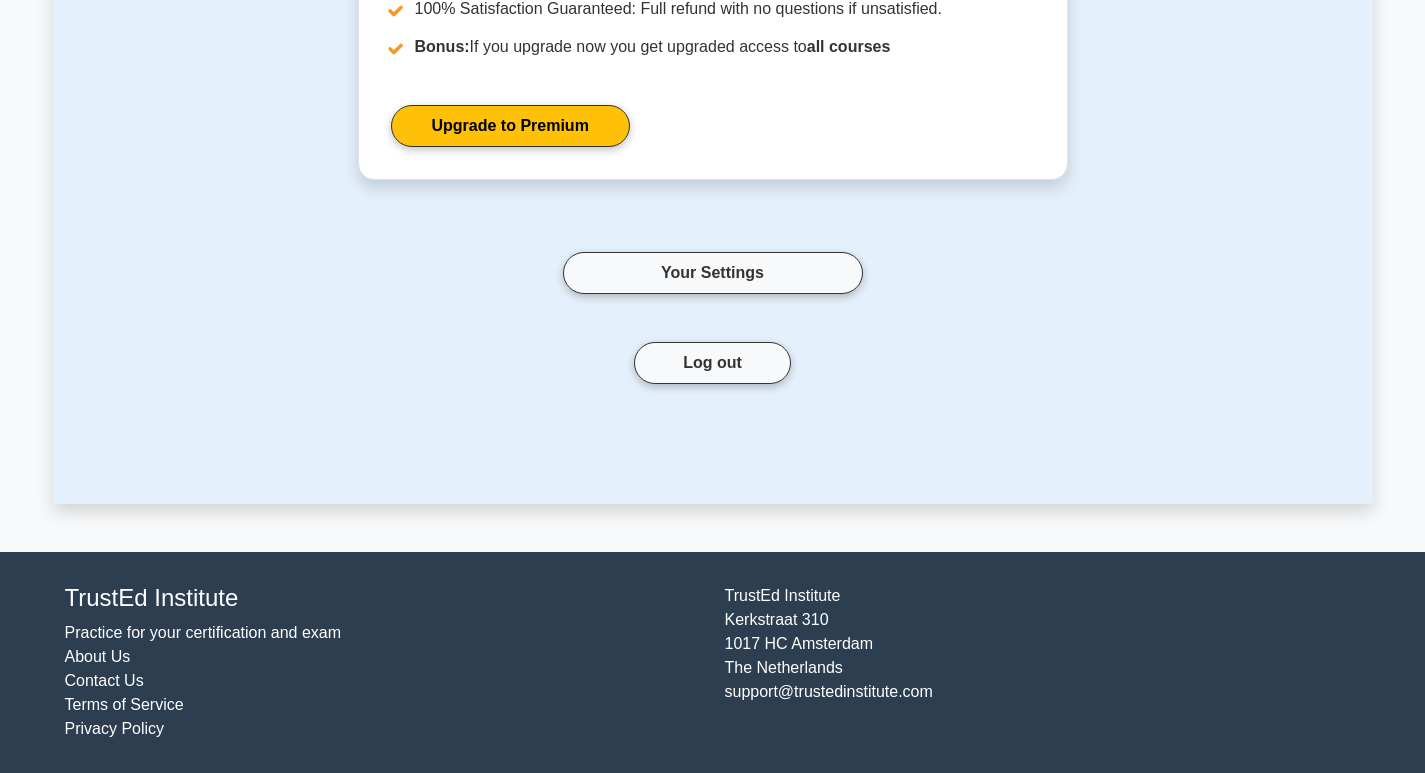 click on "Practice for your certification and exam" at bounding box center (203, 632) 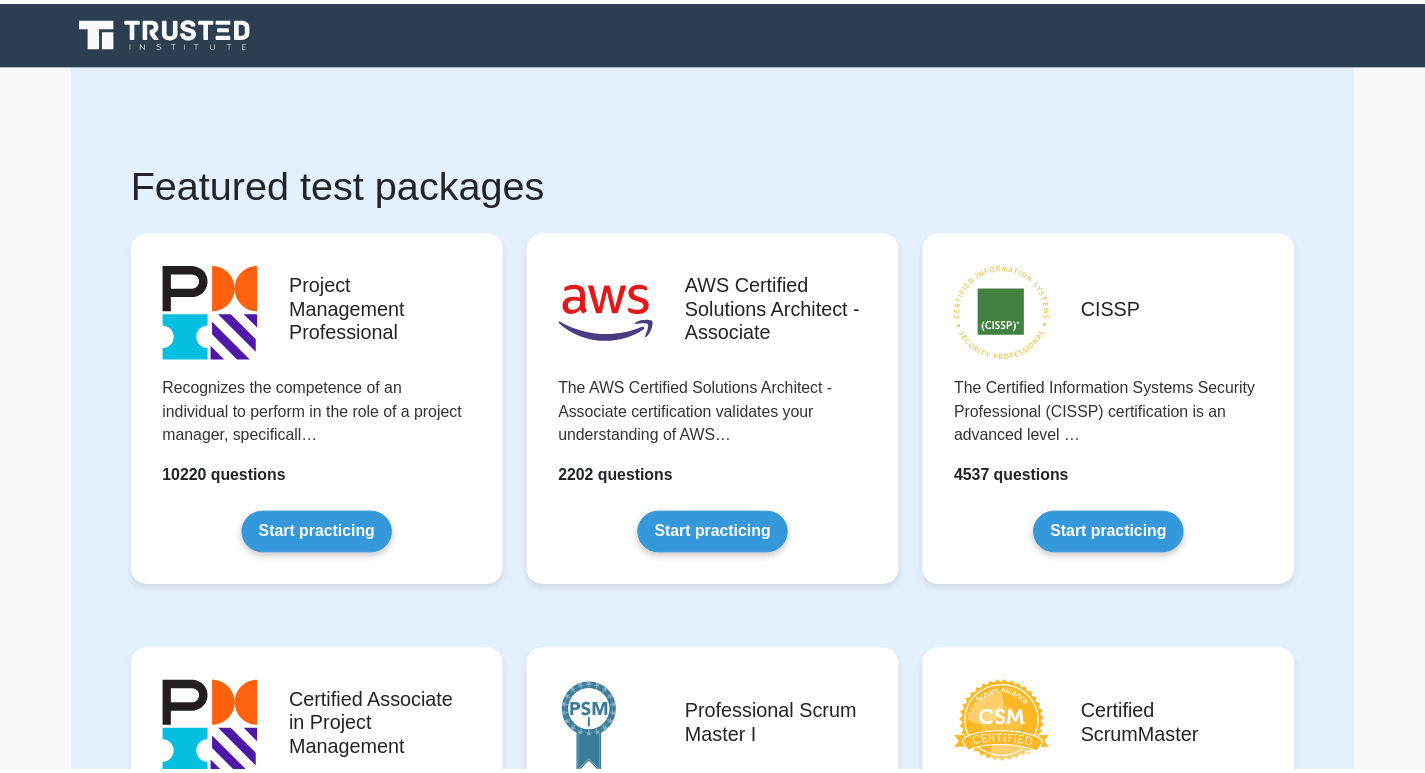 scroll, scrollTop: 0, scrollLeft: 0, axis: both 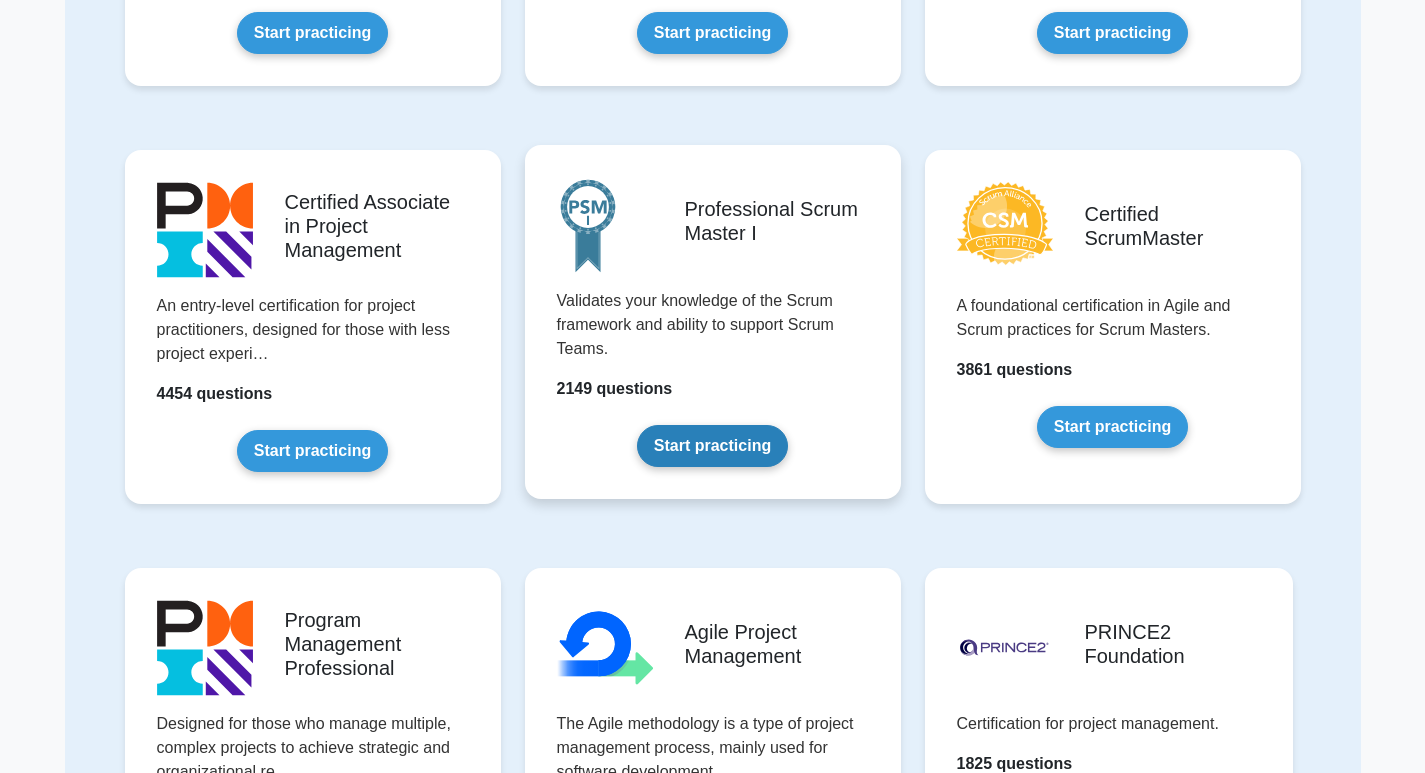 click on "Start practicing" at bounding box center [712, 446] 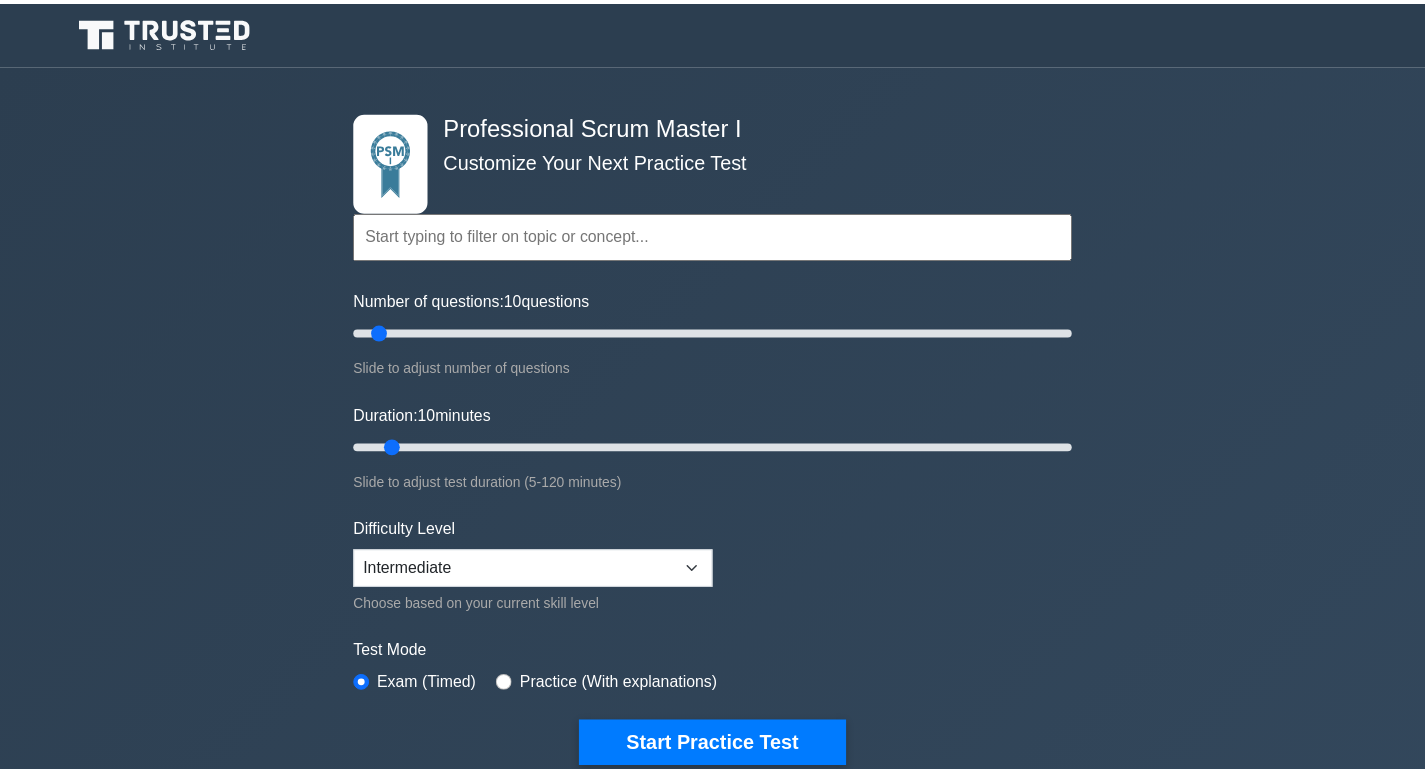 scroll, scrollTop: 0, scrollLeft: 0, axis: both 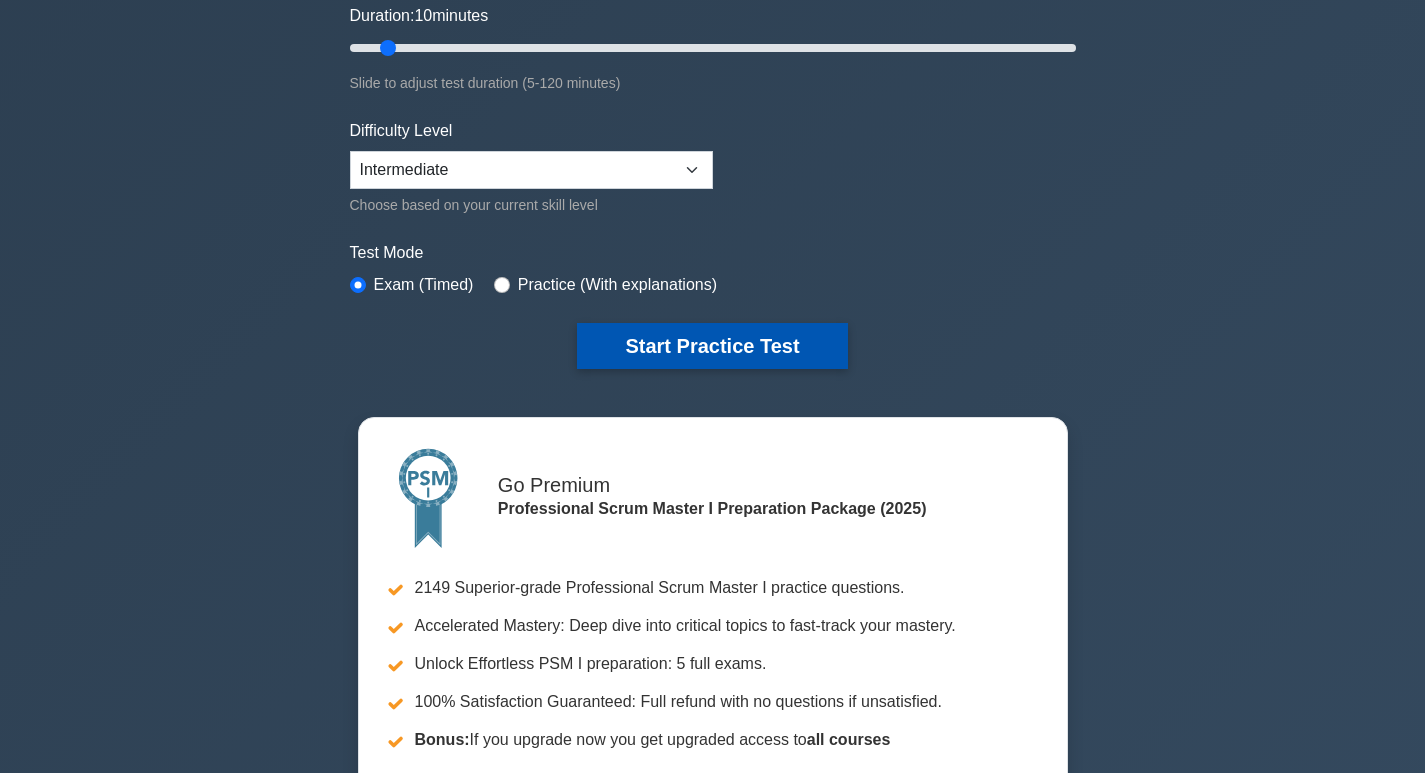 click on "Start Practice Test" at bounding box center [712, 346] 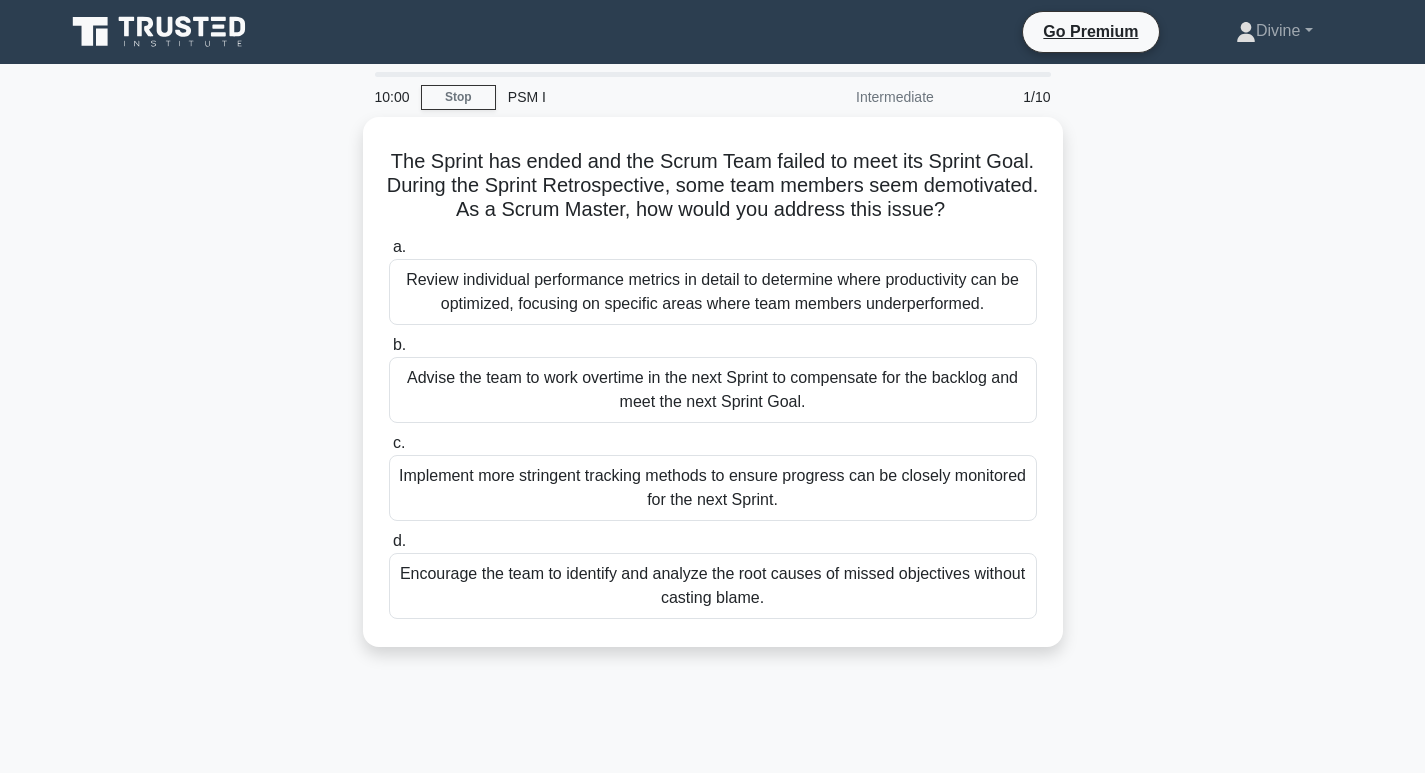 scroll, scrollTop: 0, scrollLeft: 0, axis: both 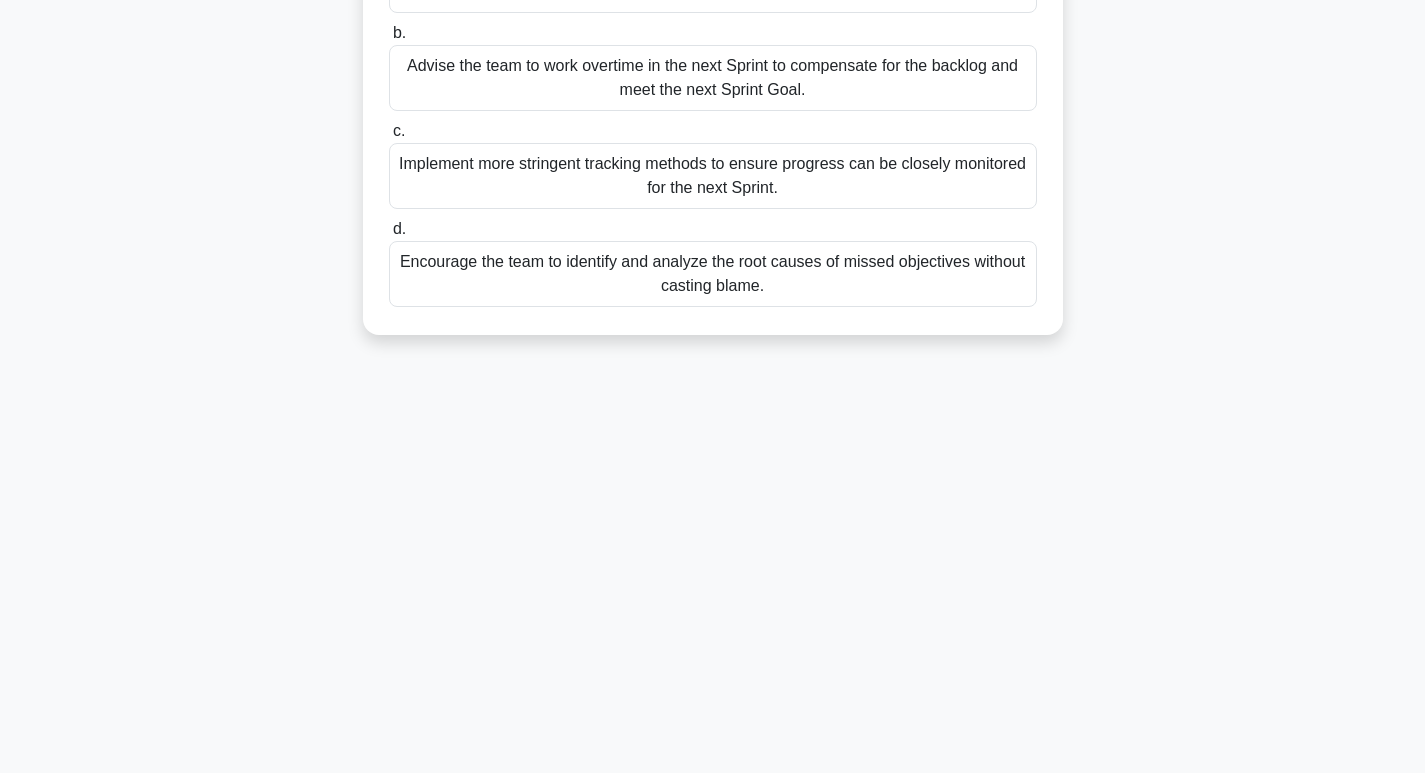 click on "Encourage the team to identify and analyze the root causes of missed objectives without casting blame." at bounding box center [713, 274] 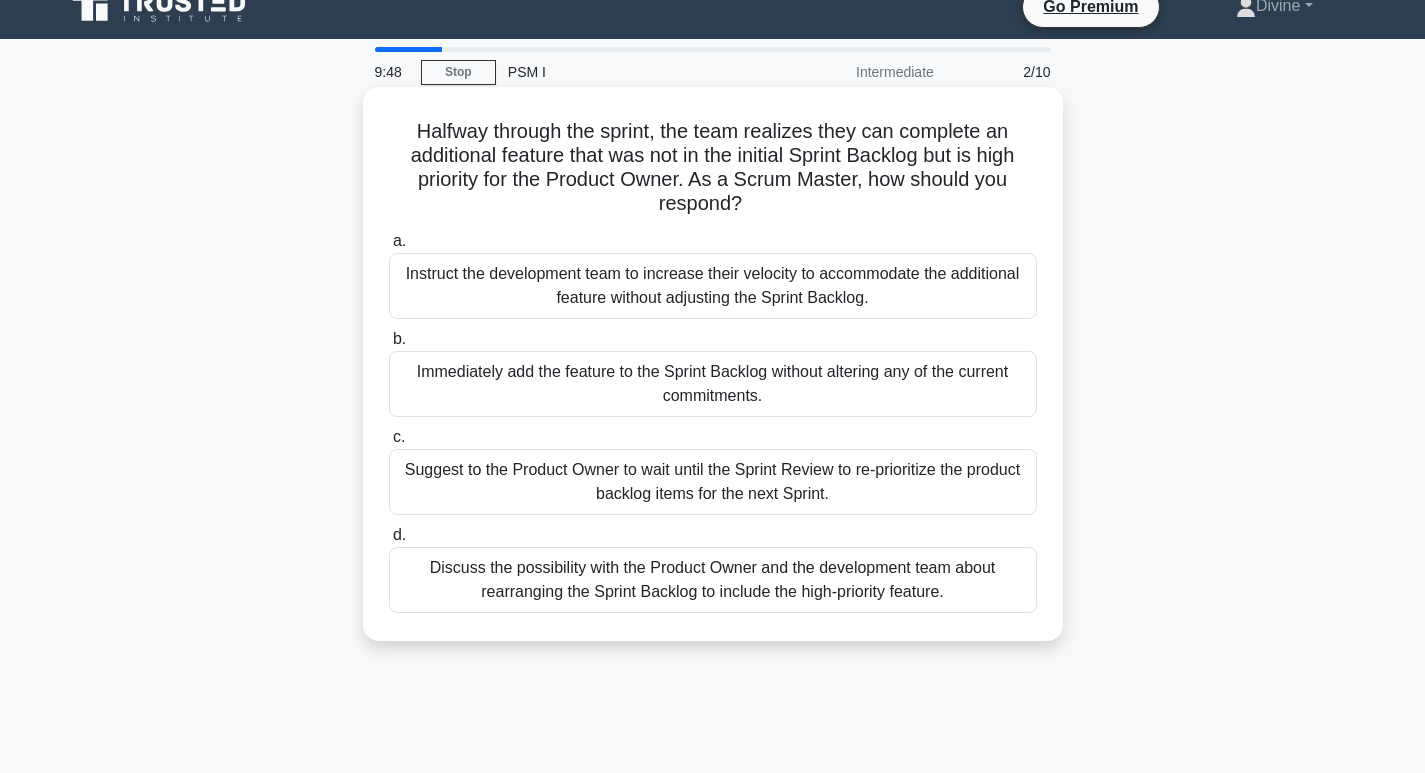 scroll, scrollTop: 0, scrollLeft: 0, axis: both 